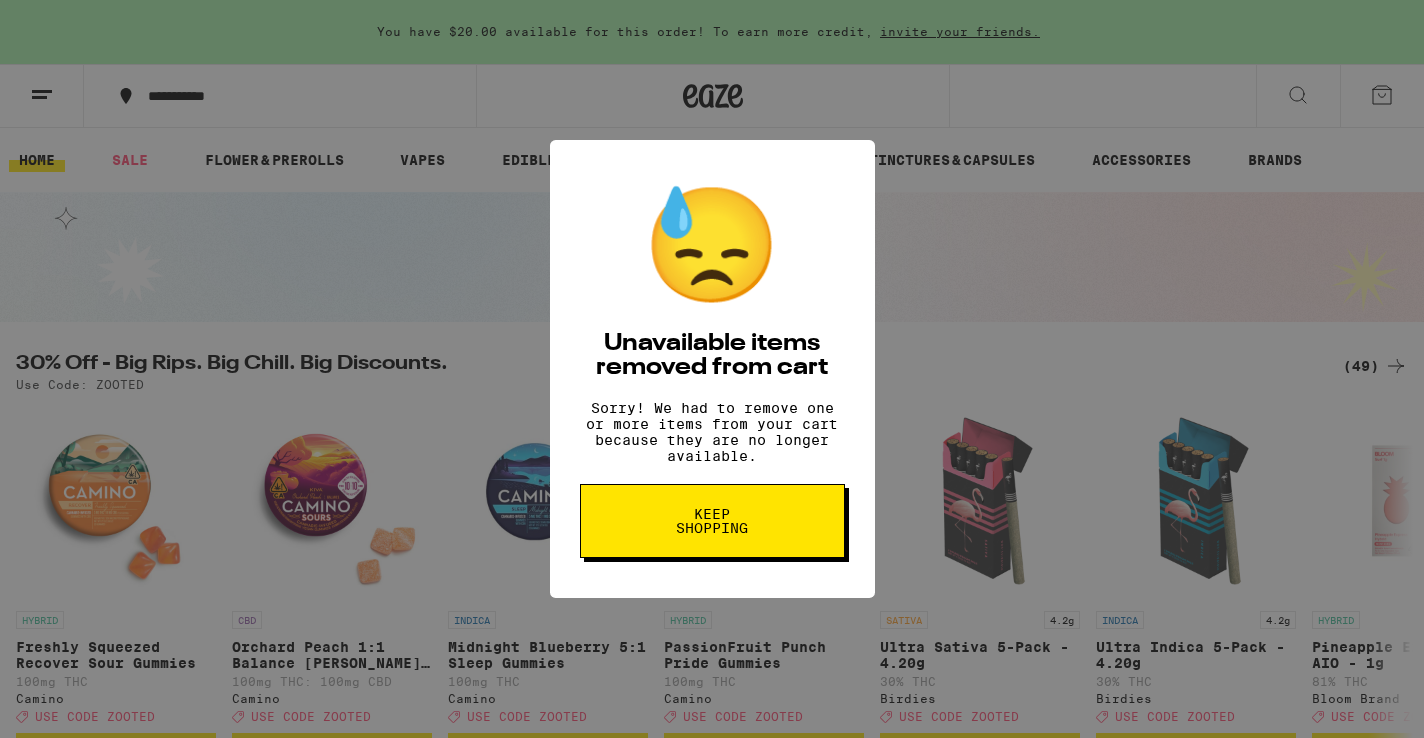 scroll, scrollTop: 0, scrollLeft: 0, axis: both 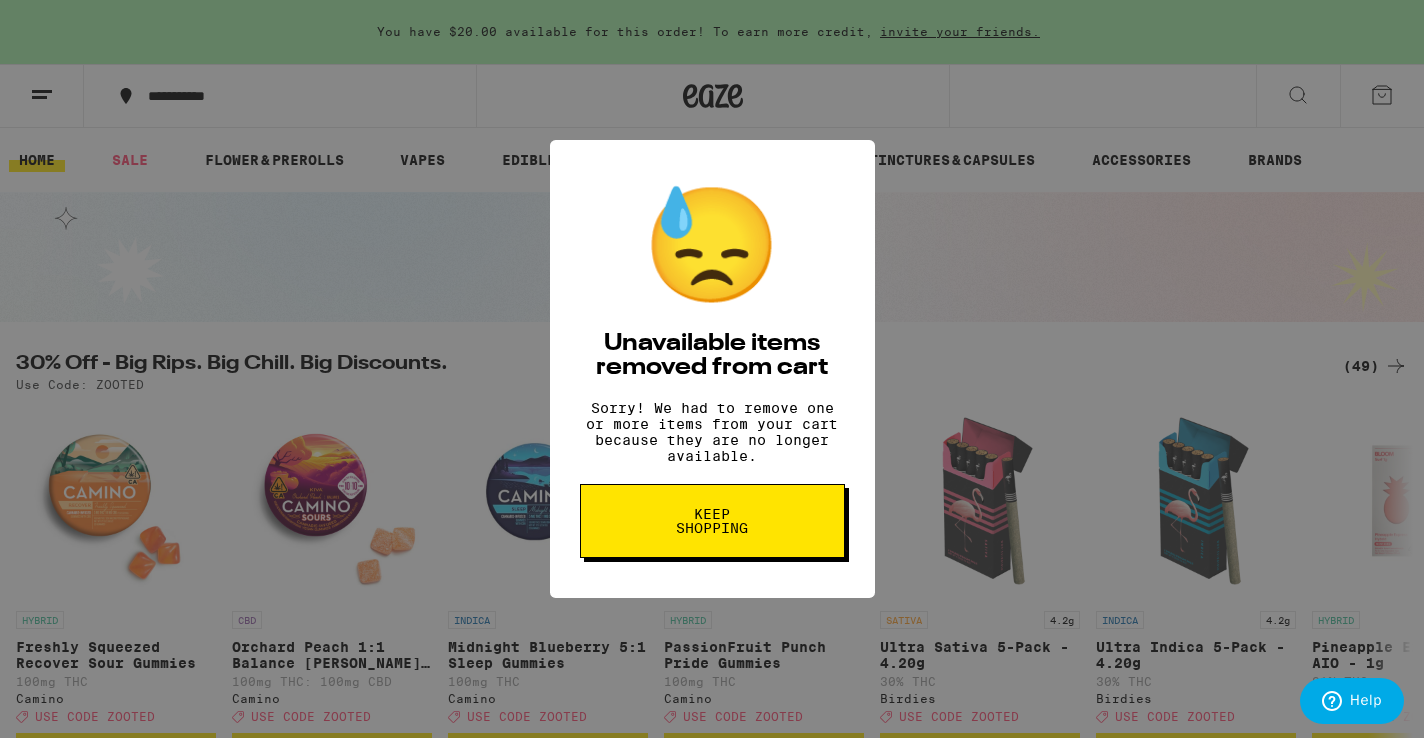 click on "Keep Shopping" at bounding box center (712, 521) 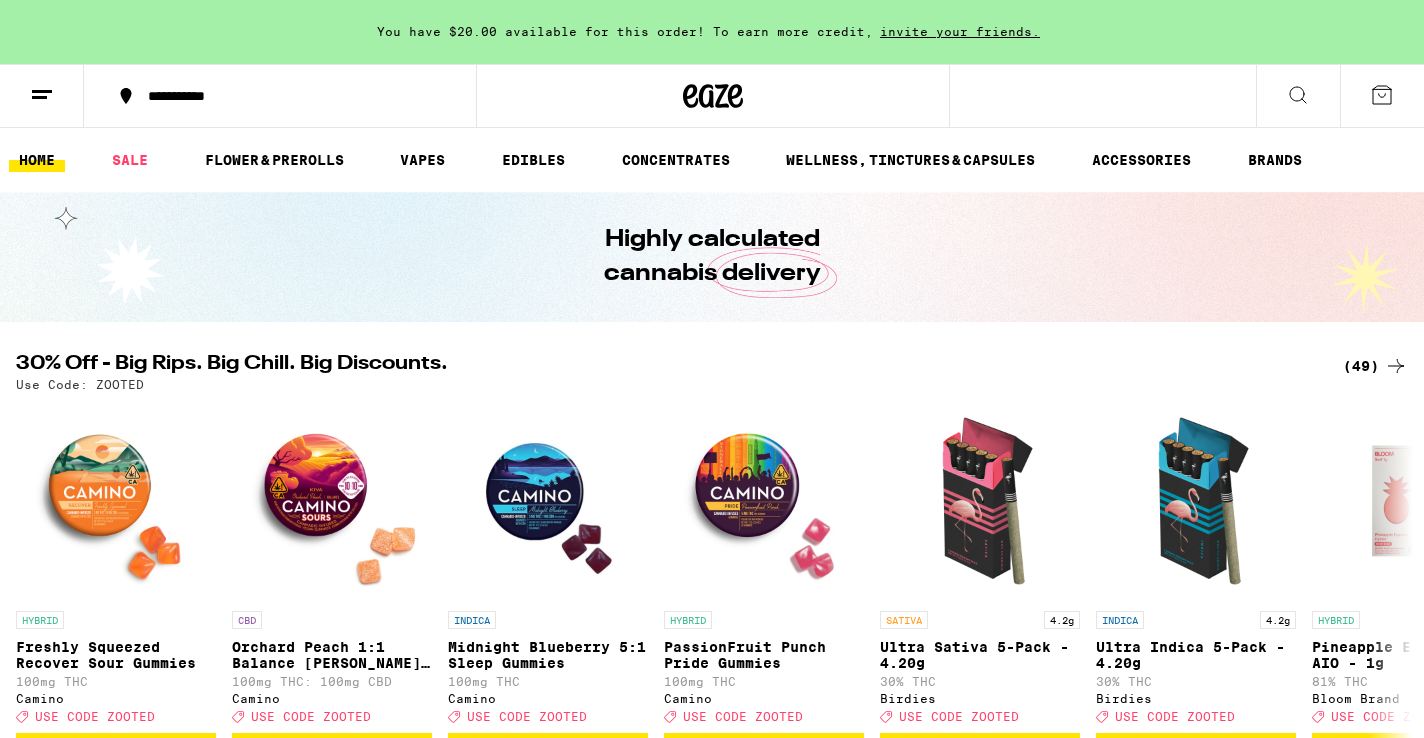 scroll, scrollTop: 0, scrollLeft: 0, axis: both 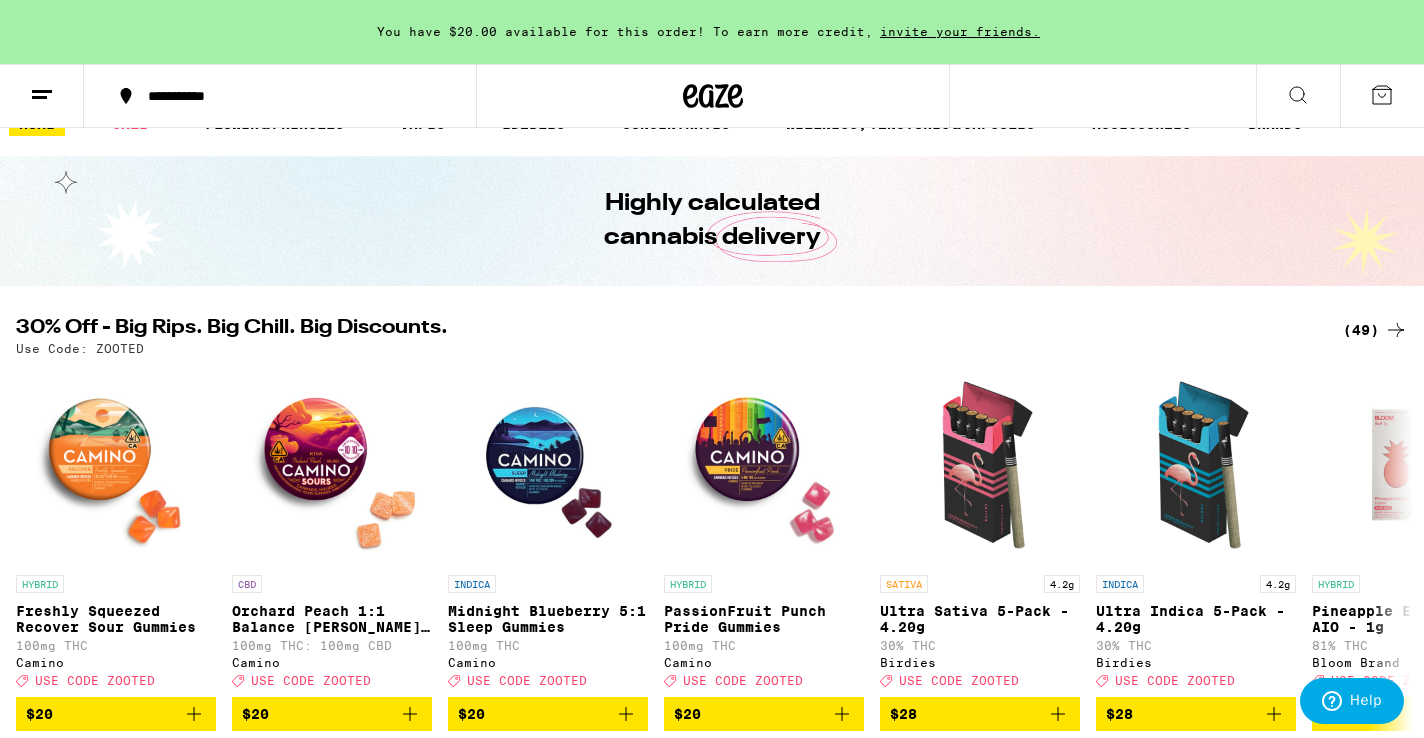 click on "(49)" at bounding box center [1375, 330] 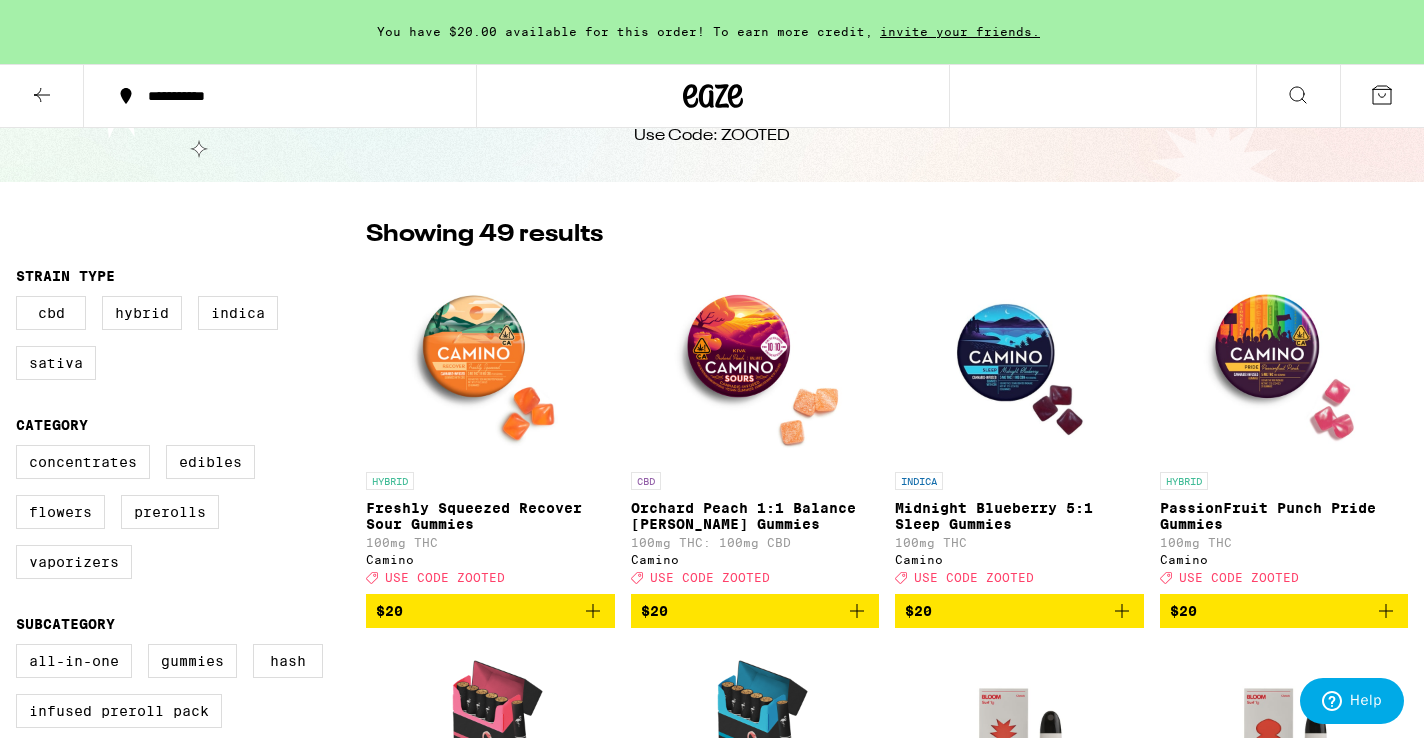 scroll, scrollTop: 190, scrollLeft: 0, axis: vertical 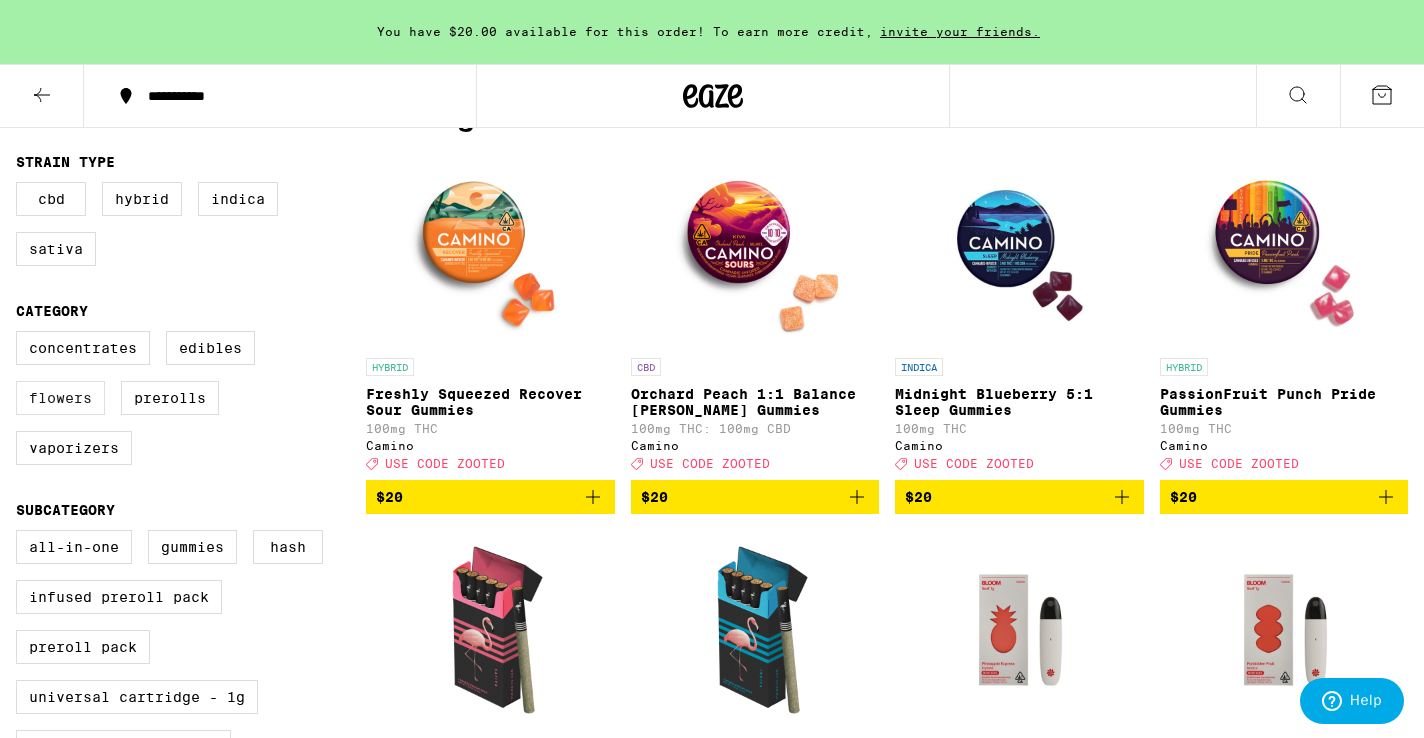 click on "Flowers" at bounding box center (60, 398) 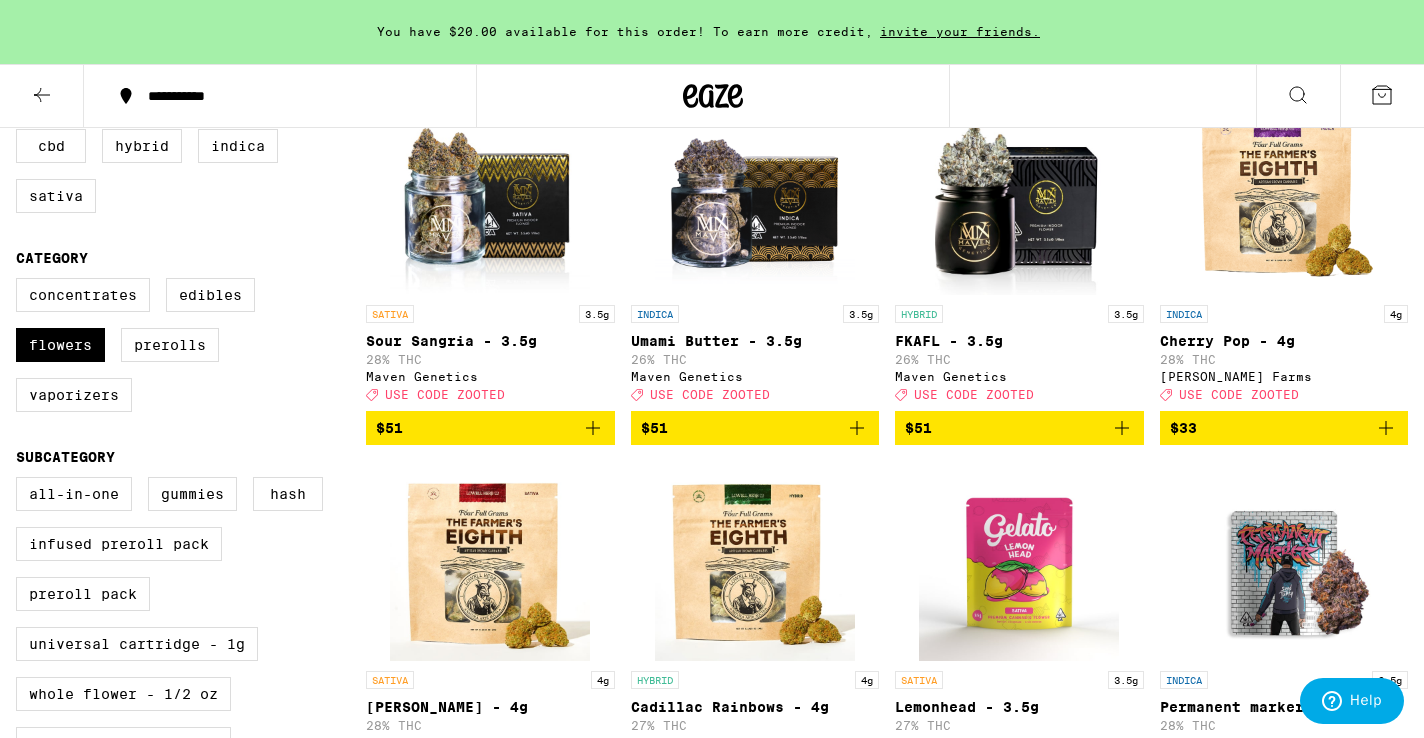 scroll, scrollTop: 239, scrollLeft: 0, axis: vertical 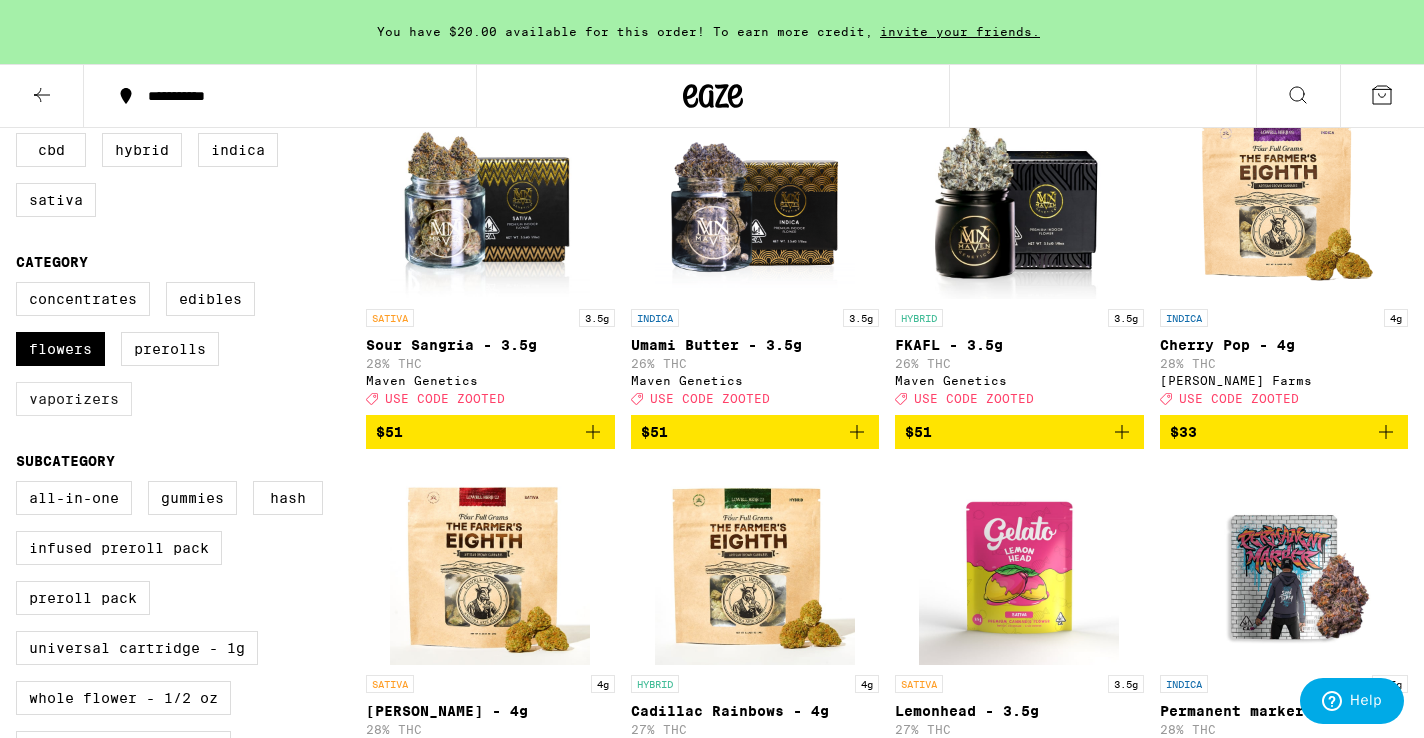 click on "Vaporizers" at bounding box center (74, 399) 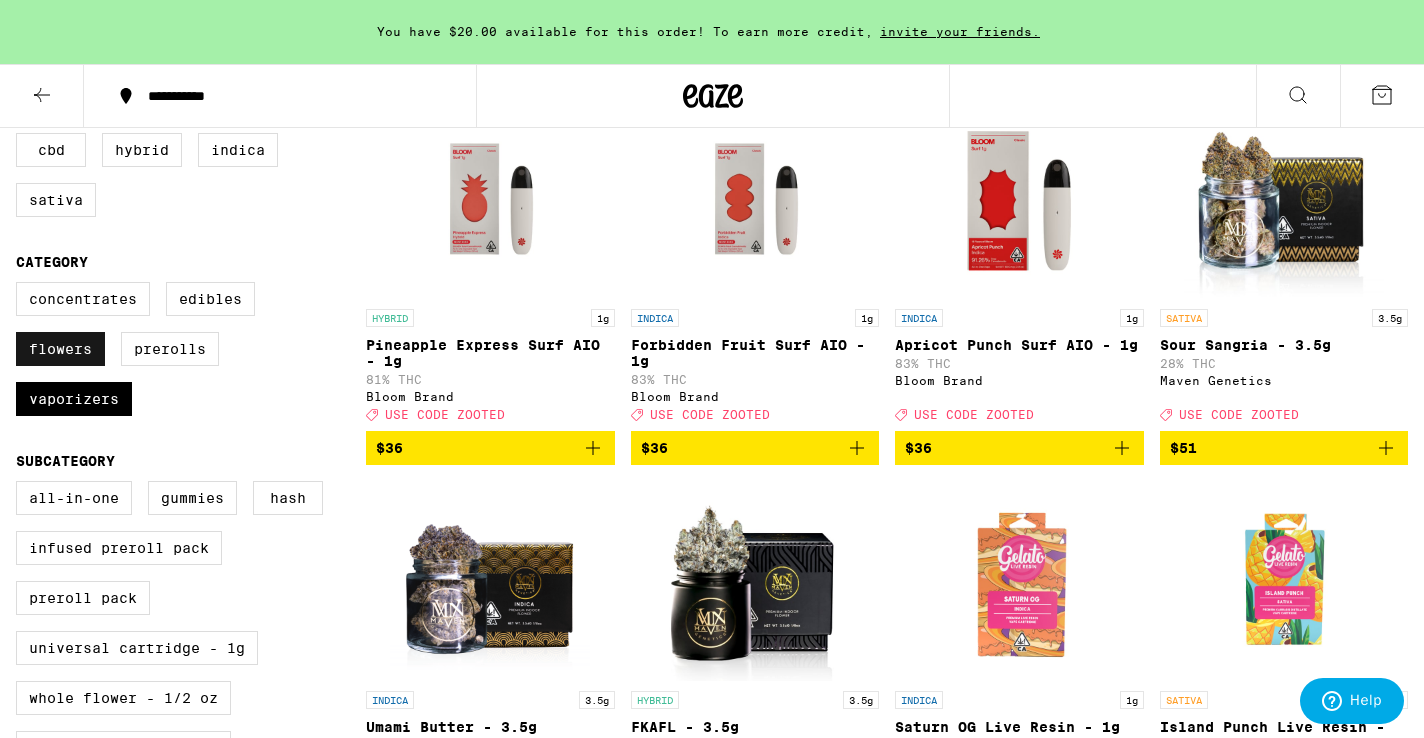 click on "Flowers" at bounding box center (60, 349) 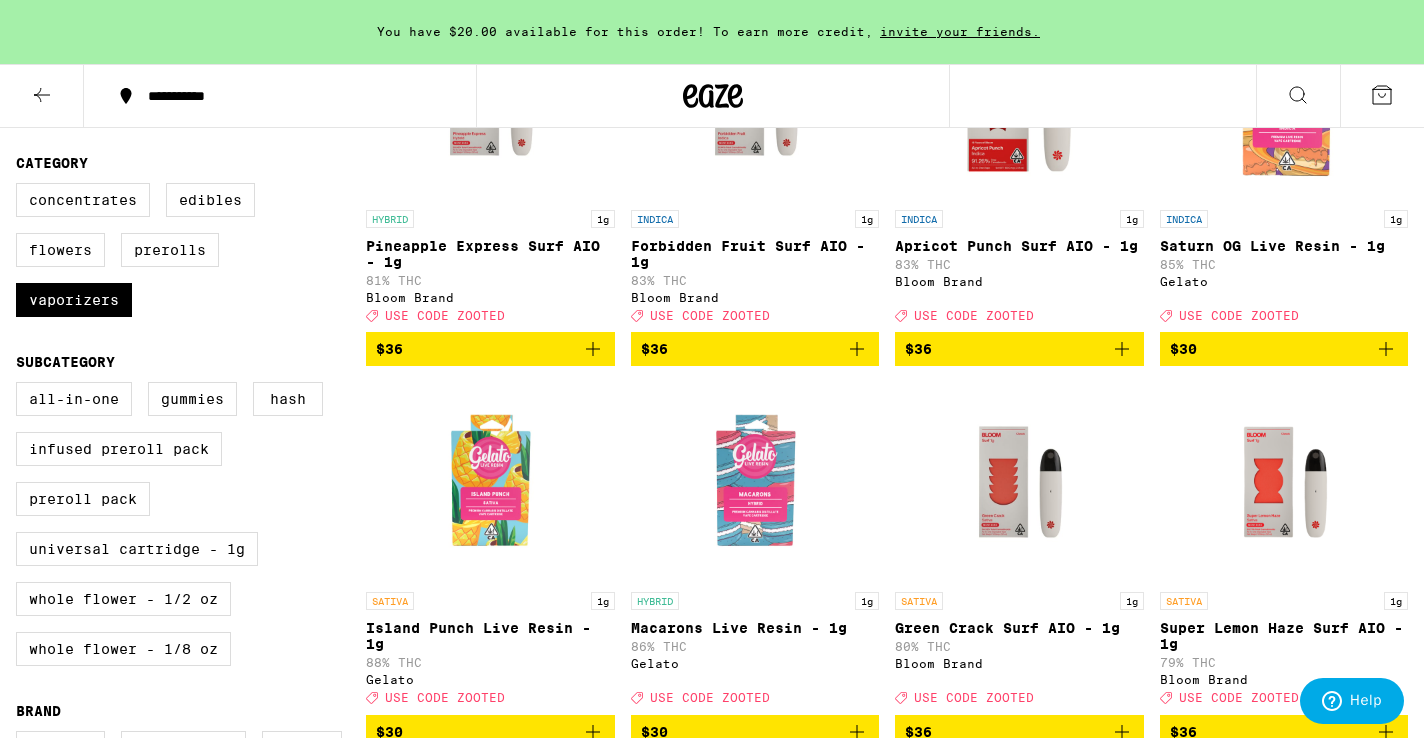 scroll, scrollTop: 170, scrollLeft: 0, axis: vertical 